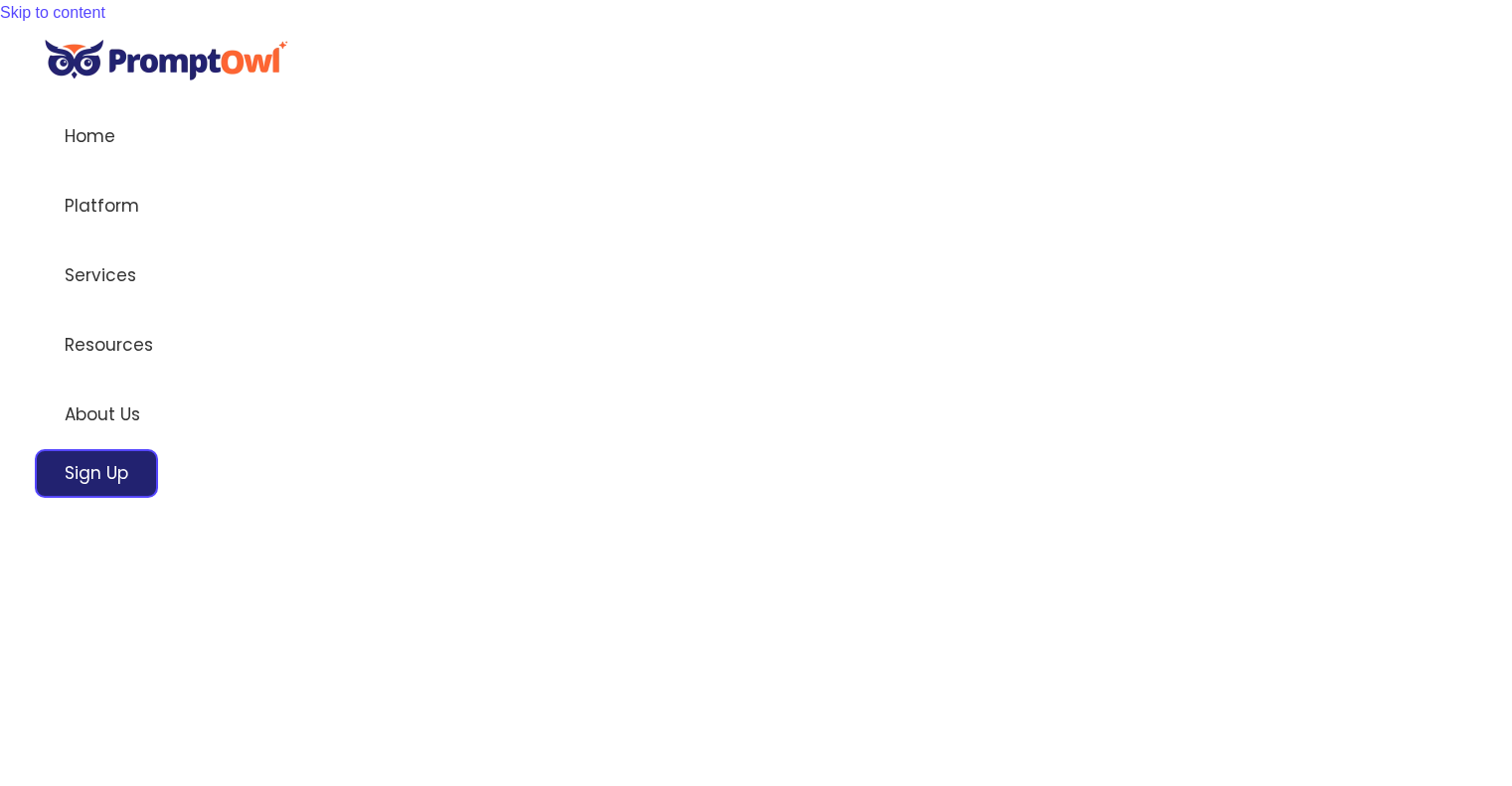 scroll, scrollTop: 0, scrollLeft: 0, axis: both 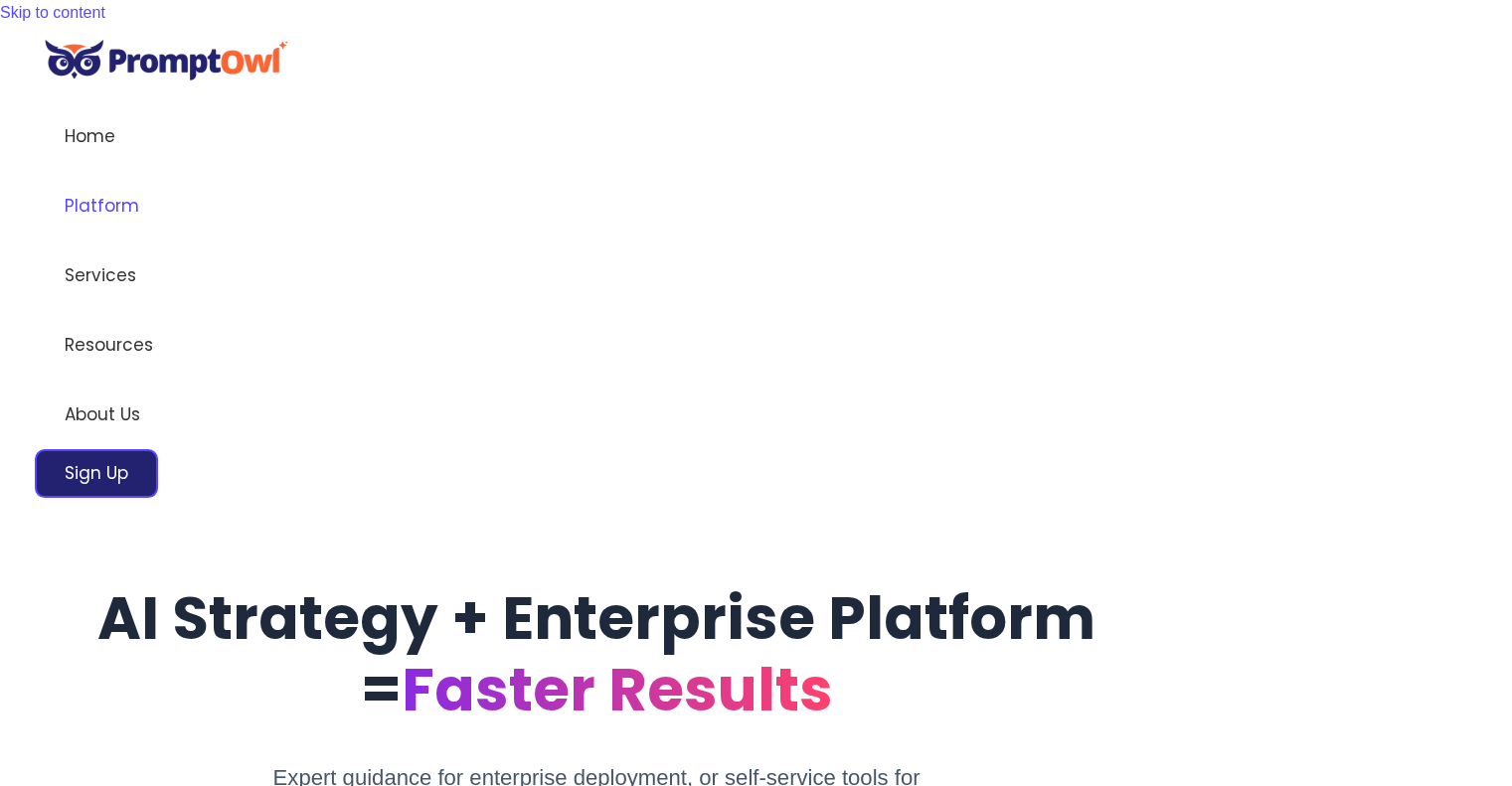 click on "Platform" at bounding box center (108, 206) 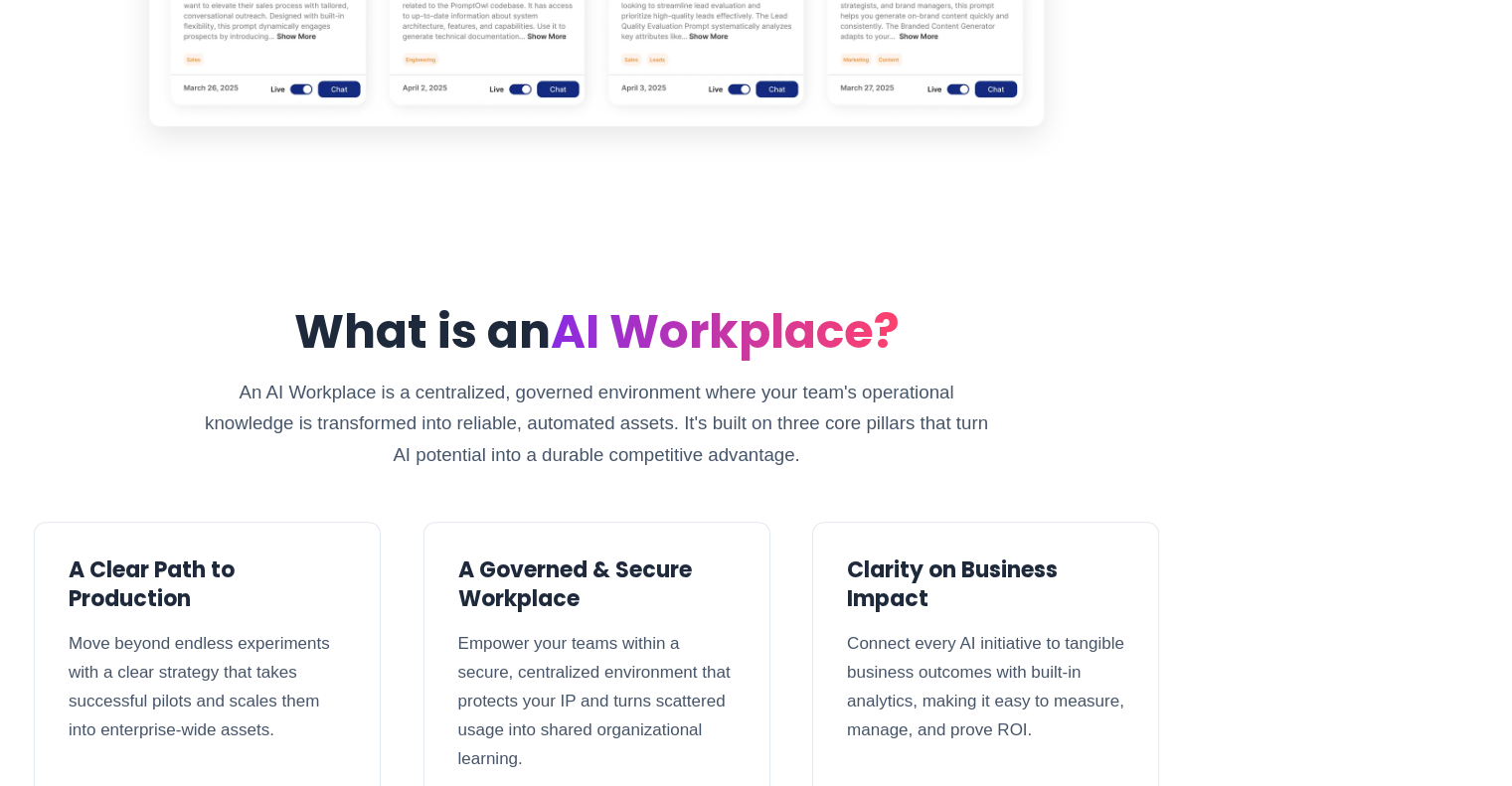 scroll, scrollTop: 1789, scrollLeft: 0, axis: vertical 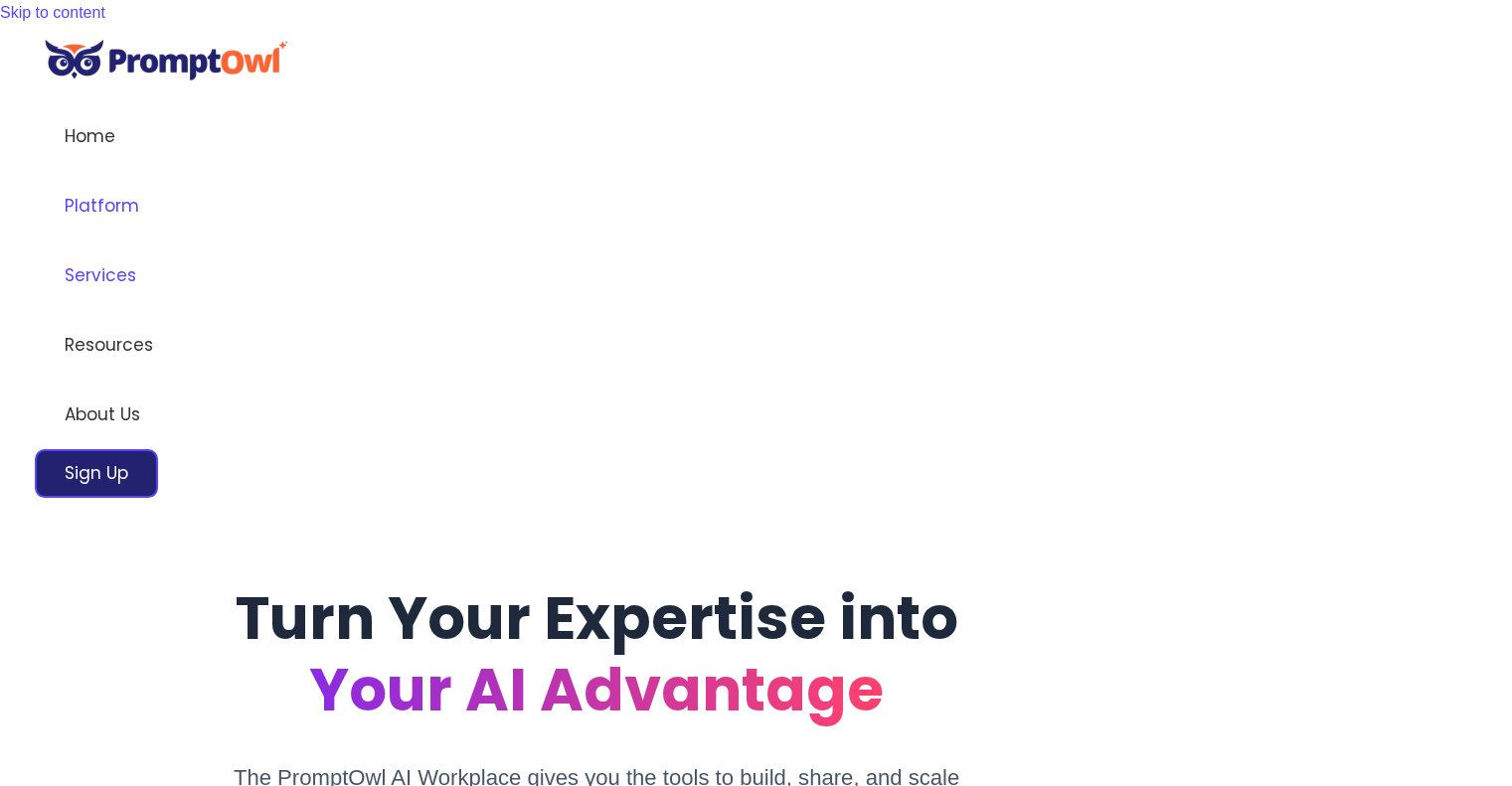 click on "Services" at bounding box center (108, 275) 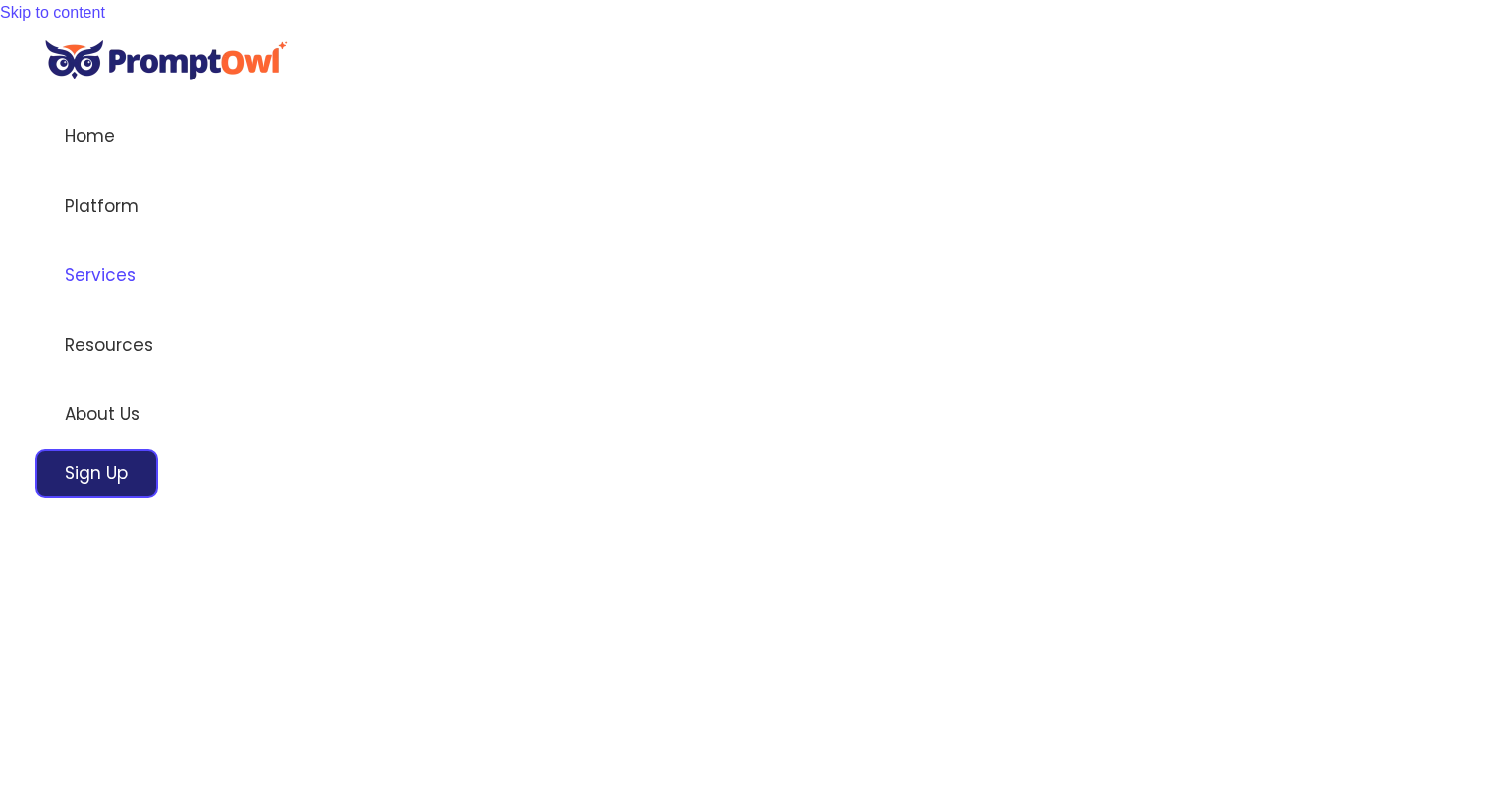 scroll, scrollTop: 0, scrollLeft: 0, axis: both 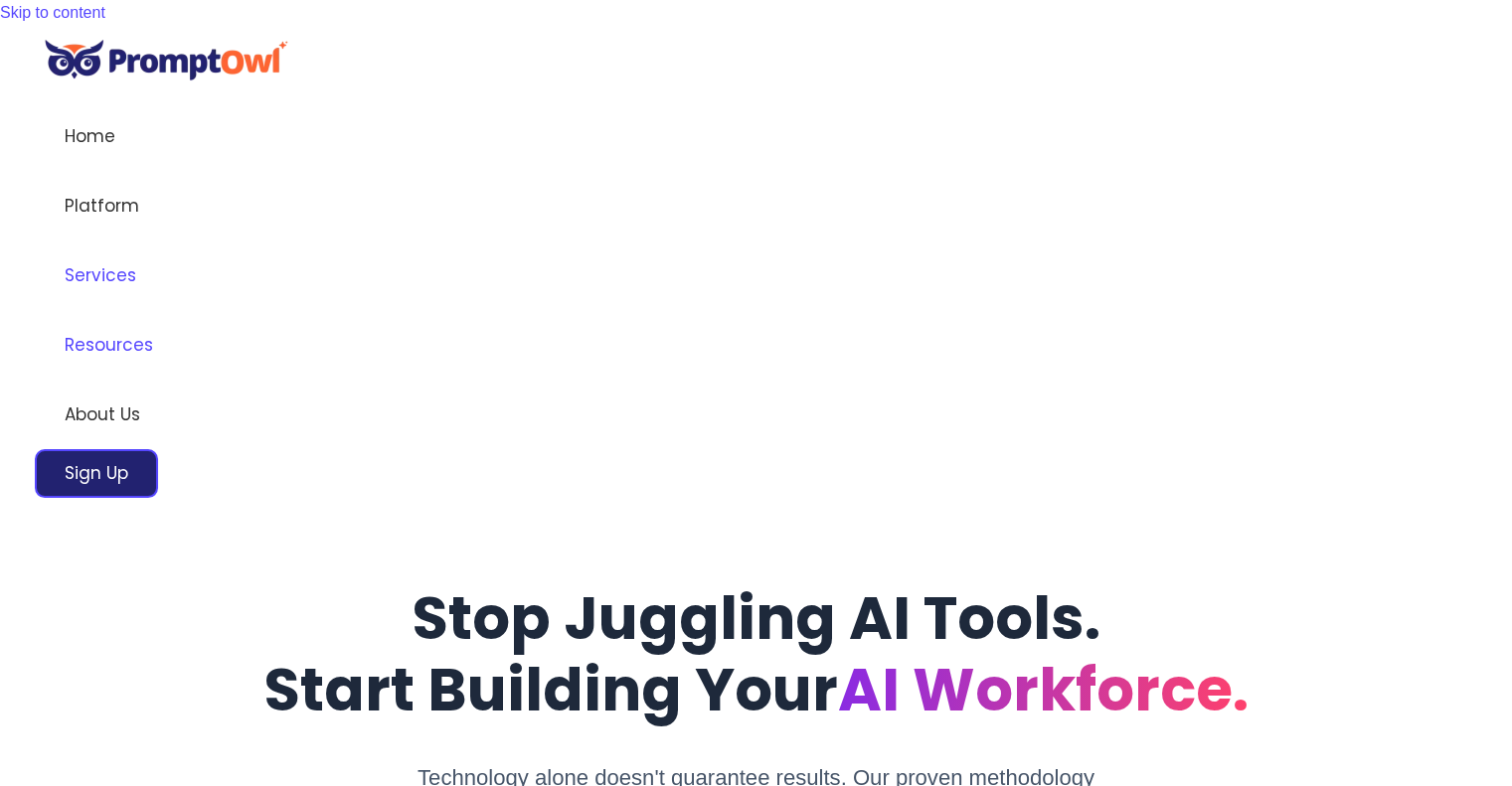 click on "Resources" at bounding box center (108, 345) 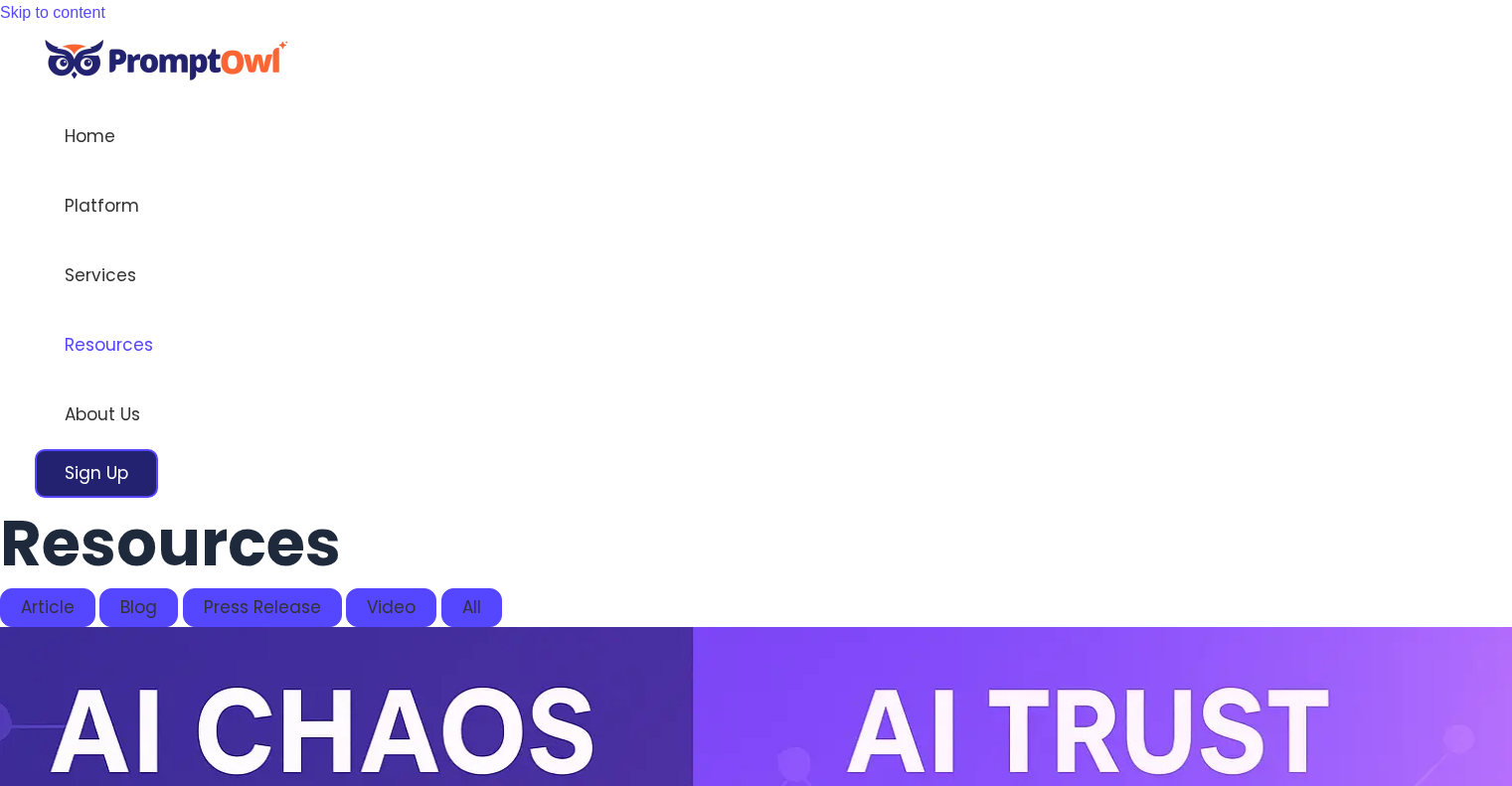scroll, scrollTop: 0, scrollLeft: 0, axis: both 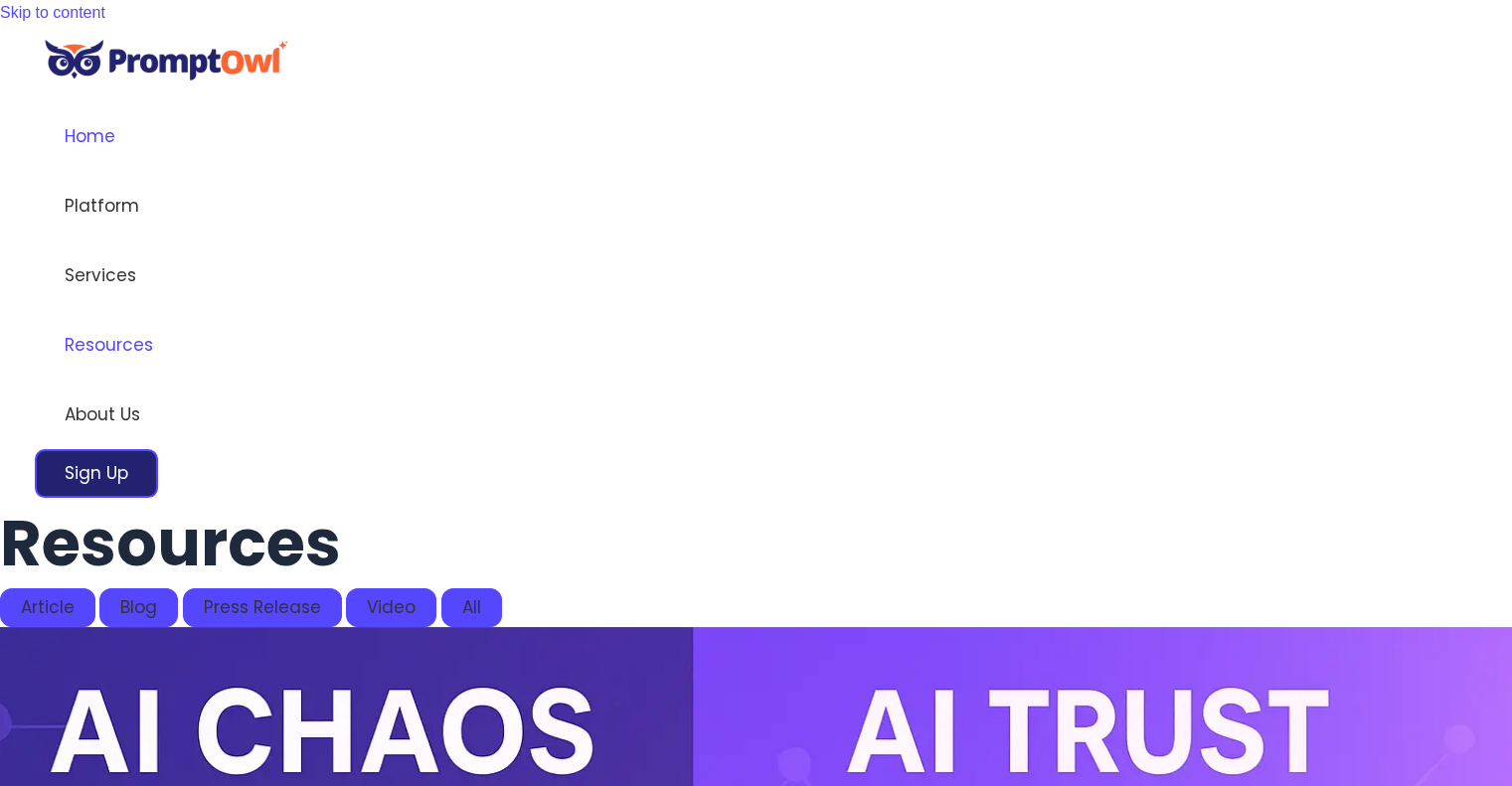 click on "Home" at bounding box center (108, 136) 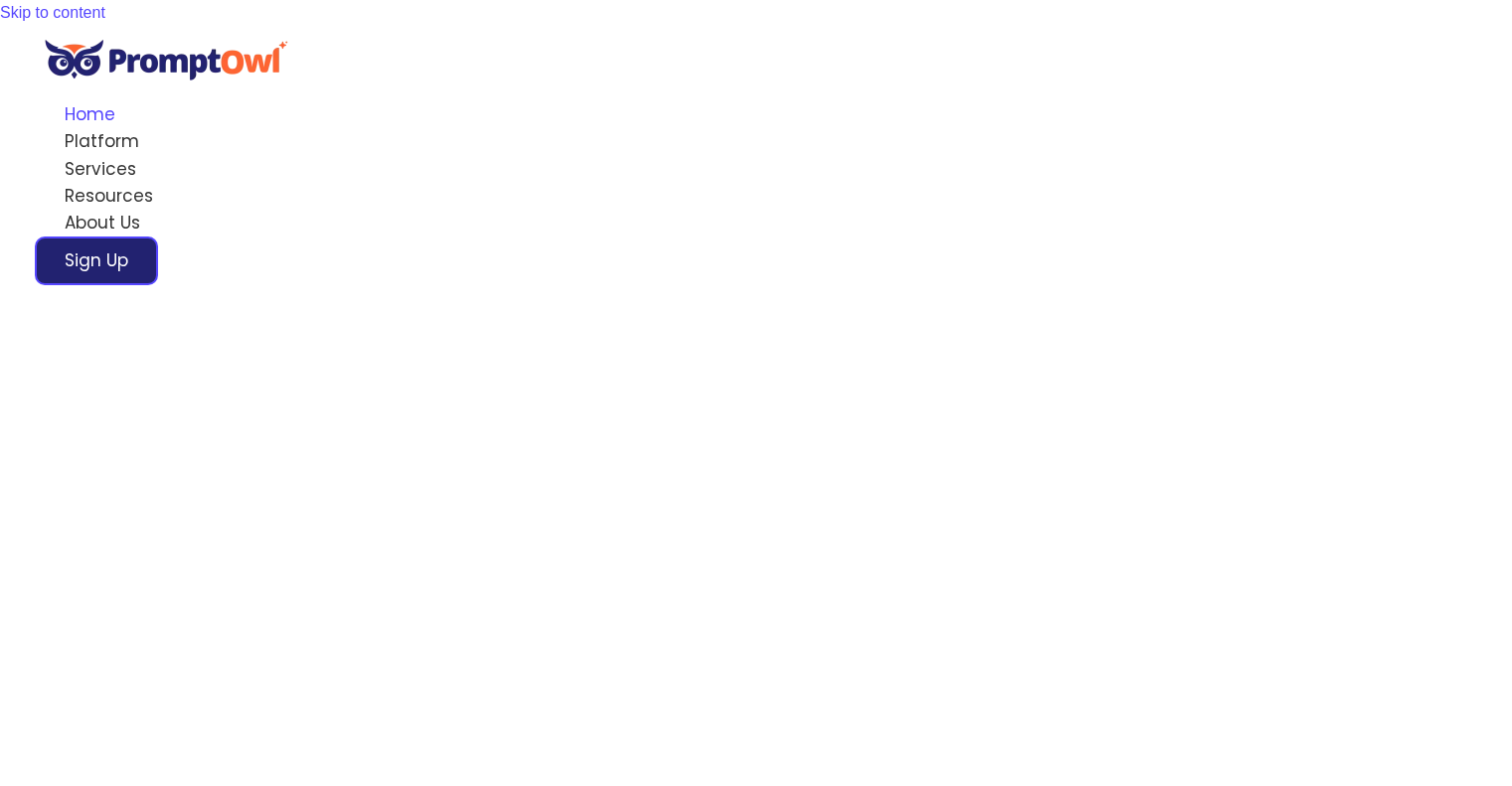 scroll, scrollTop: 0, scrollLeft: 0, axis: both 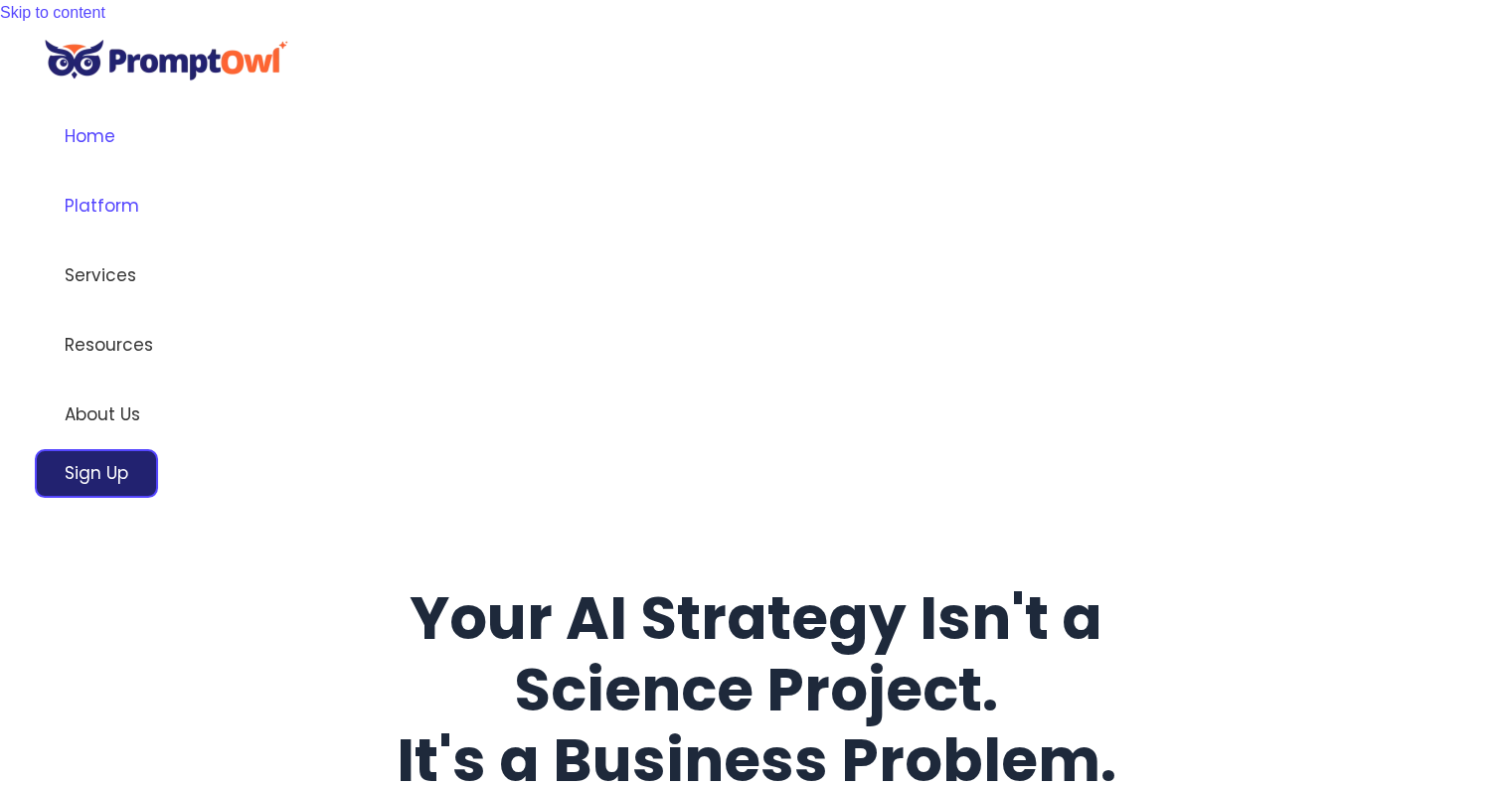 click on "Platform" at bounding box center (108, 206) 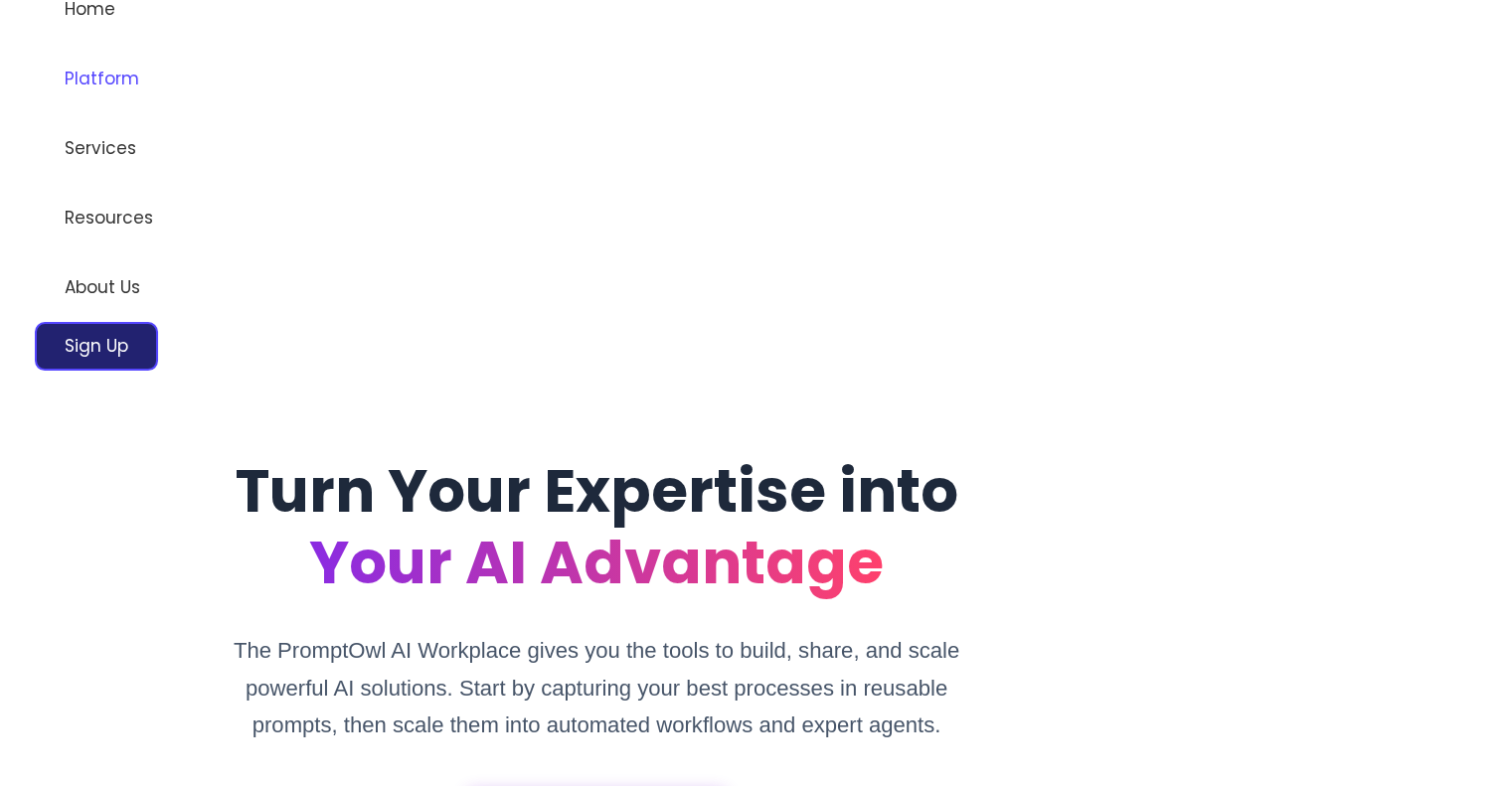 scroll, scrollTop: 596, scrollLeft: 0, axis: vertical 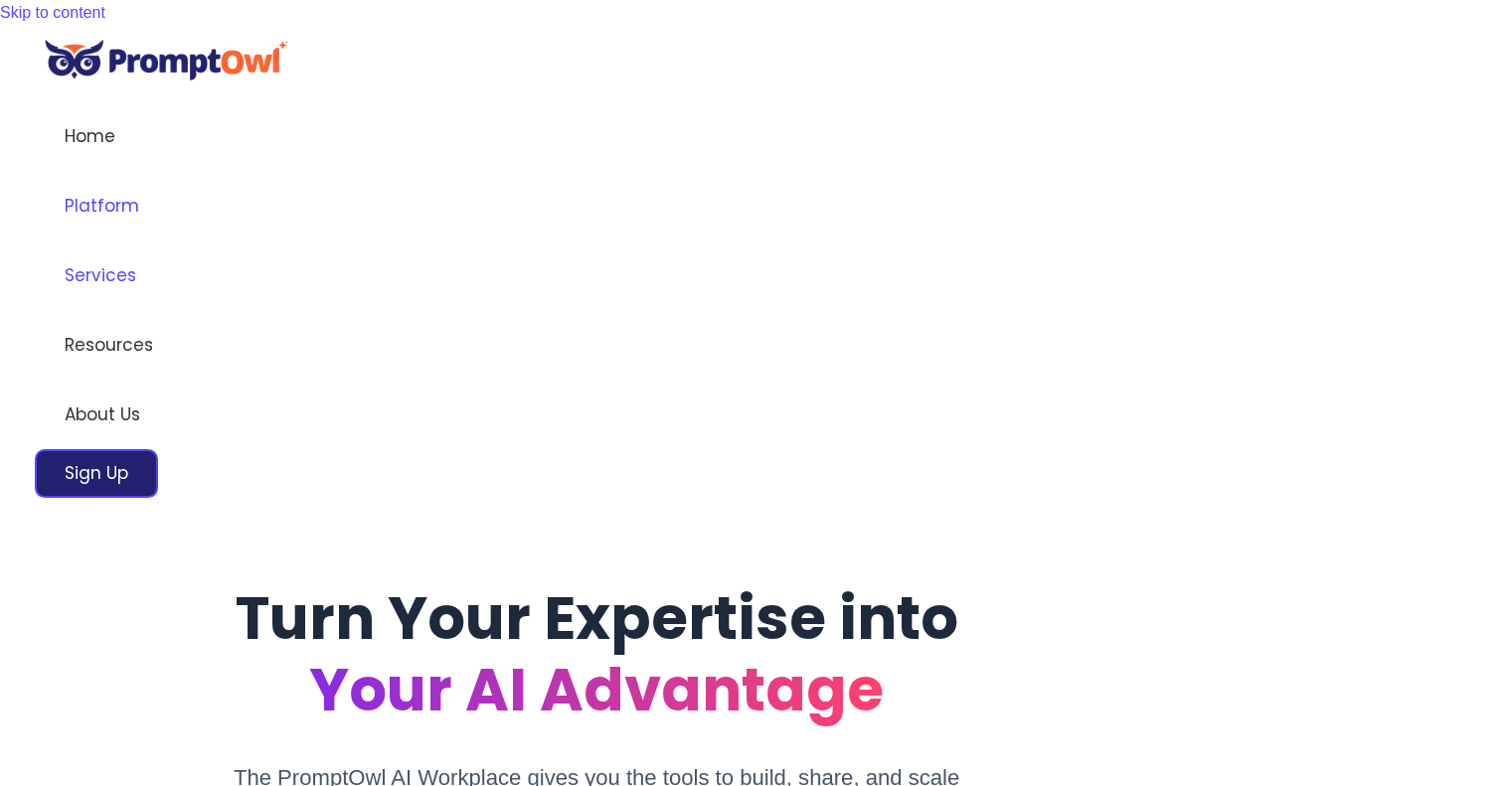 click on "Services" at bounding box center (108, 275) 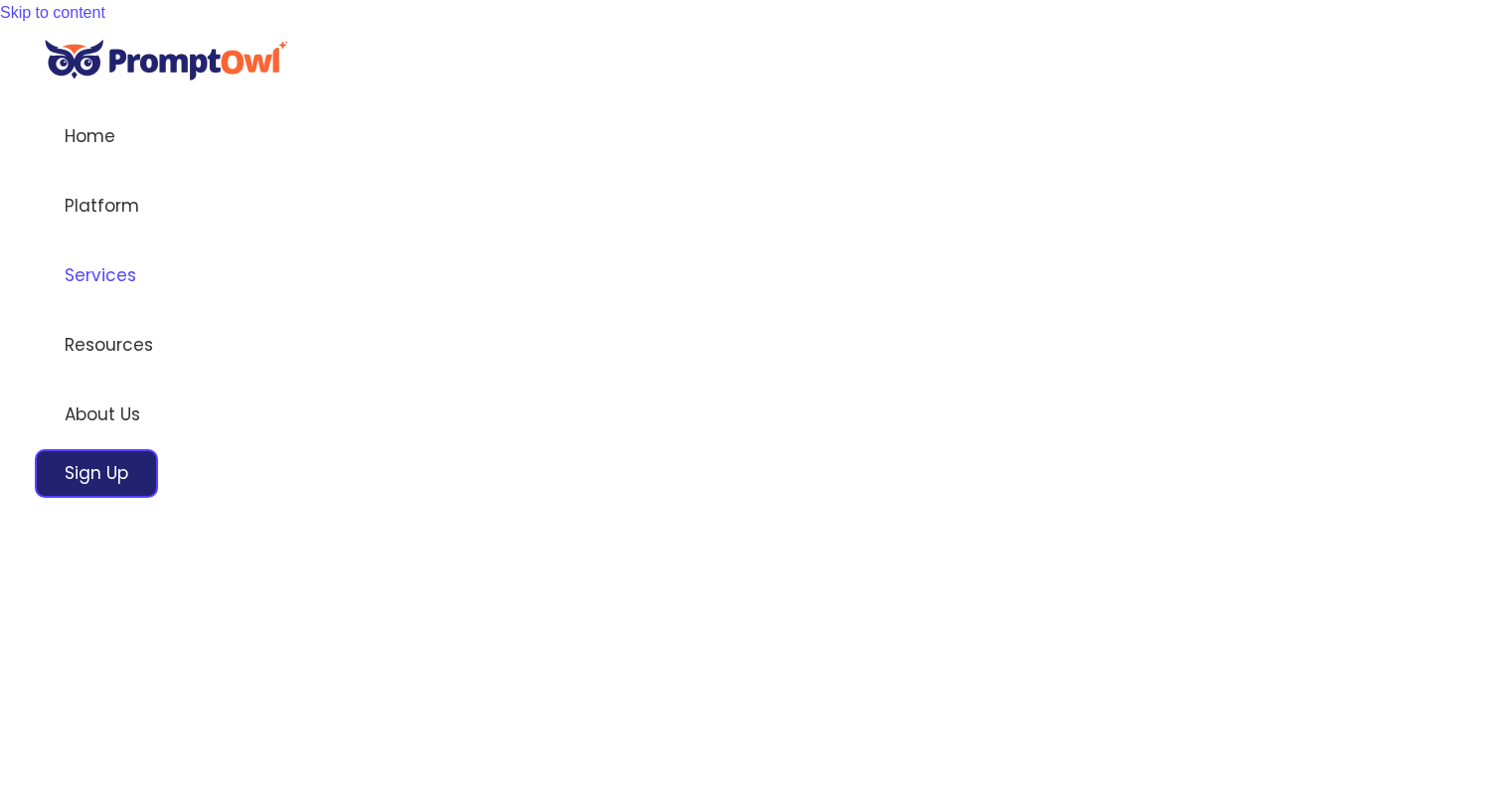 scroll, scrollTop: 0, scrollLeft: 0, axis: both 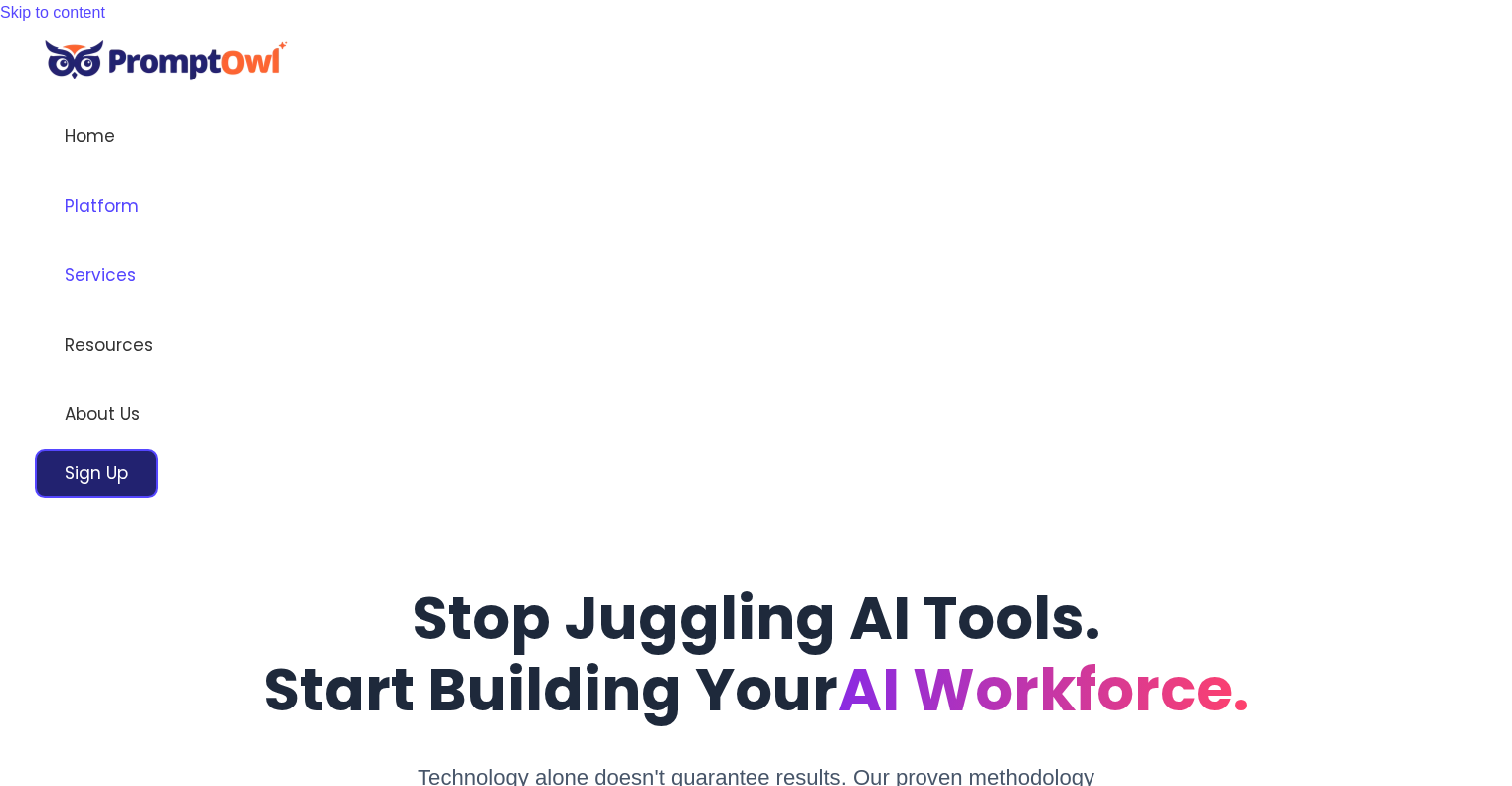 click on "Platform" at bounding box center (108, 206) 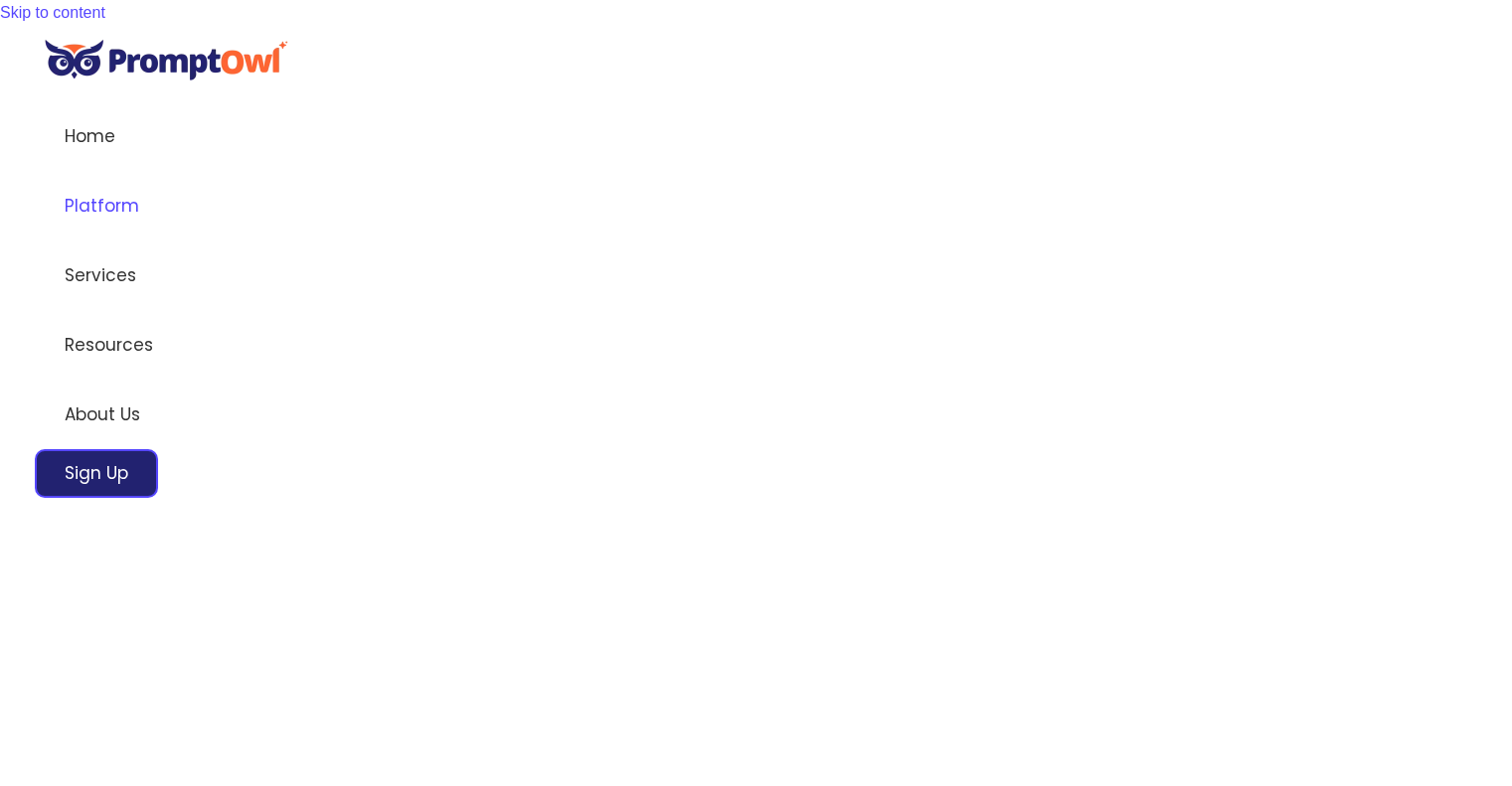 scroll, scrollTop: 0, scrollLeft: 0, axis: both 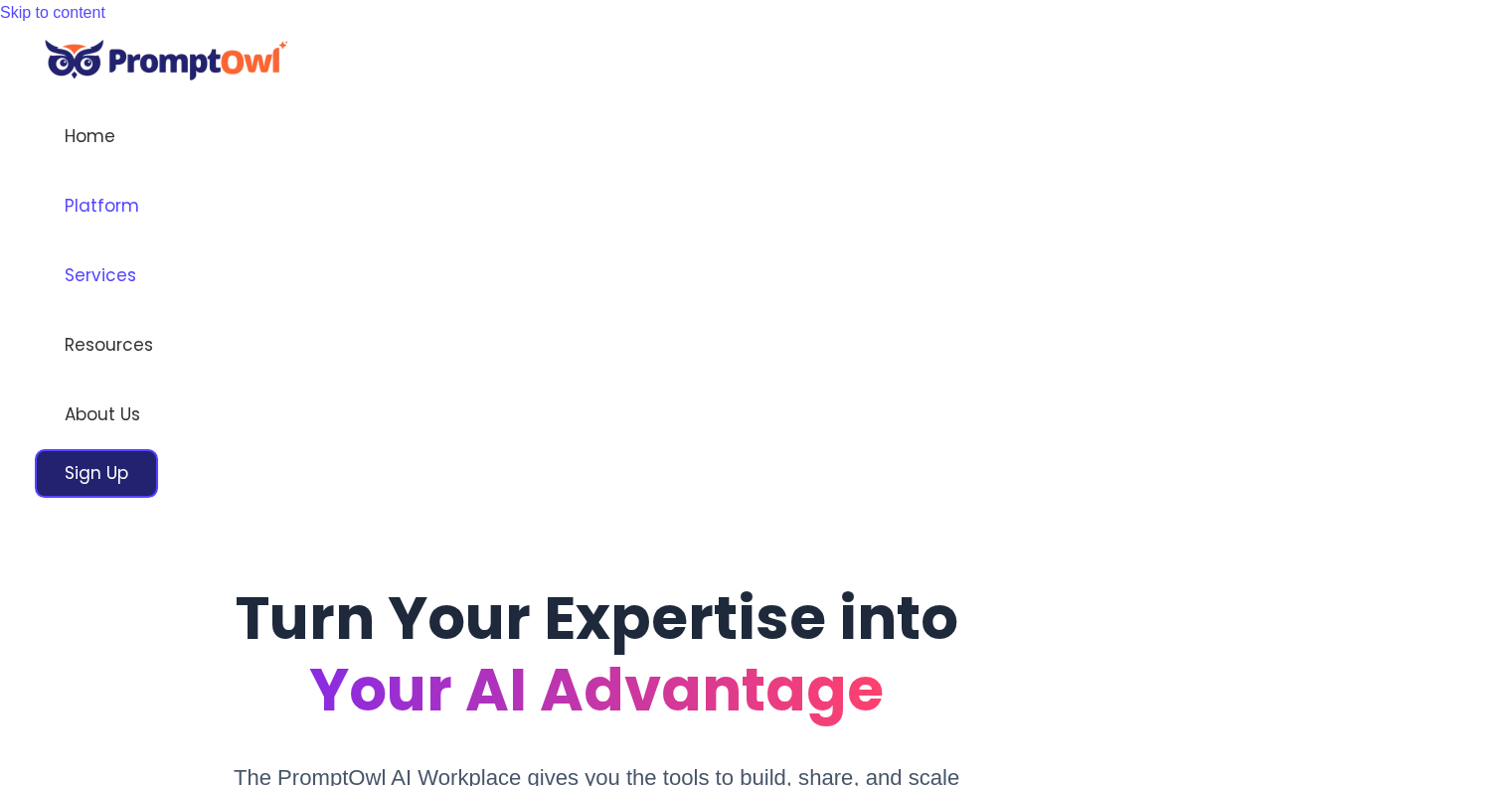 click on "Services" at bounding box center (108, 275) 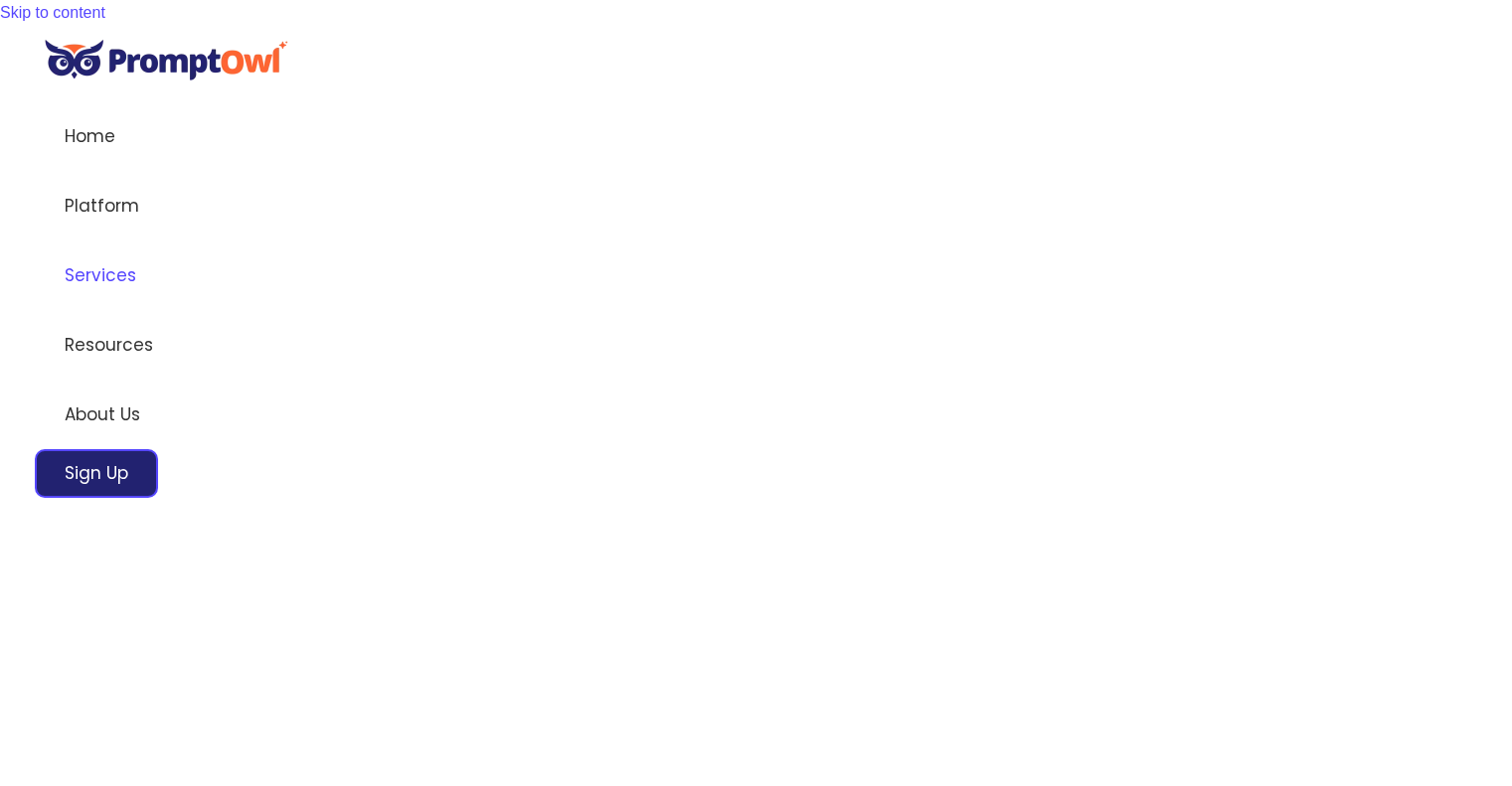scroll, scrollTop: 0, scrollLeft: 0, axis: both 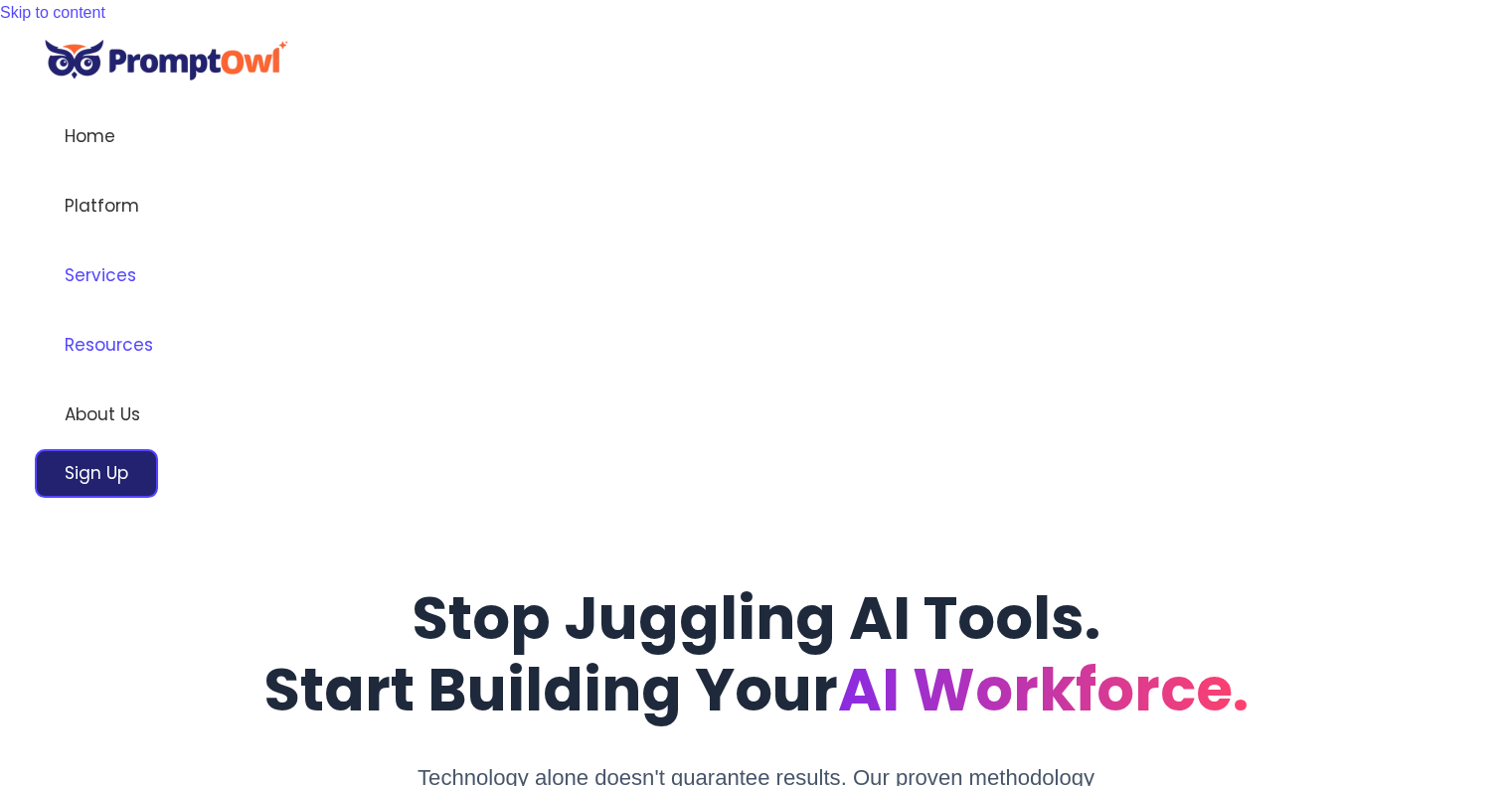 click on "Resources" at bounding box center [108, 345] 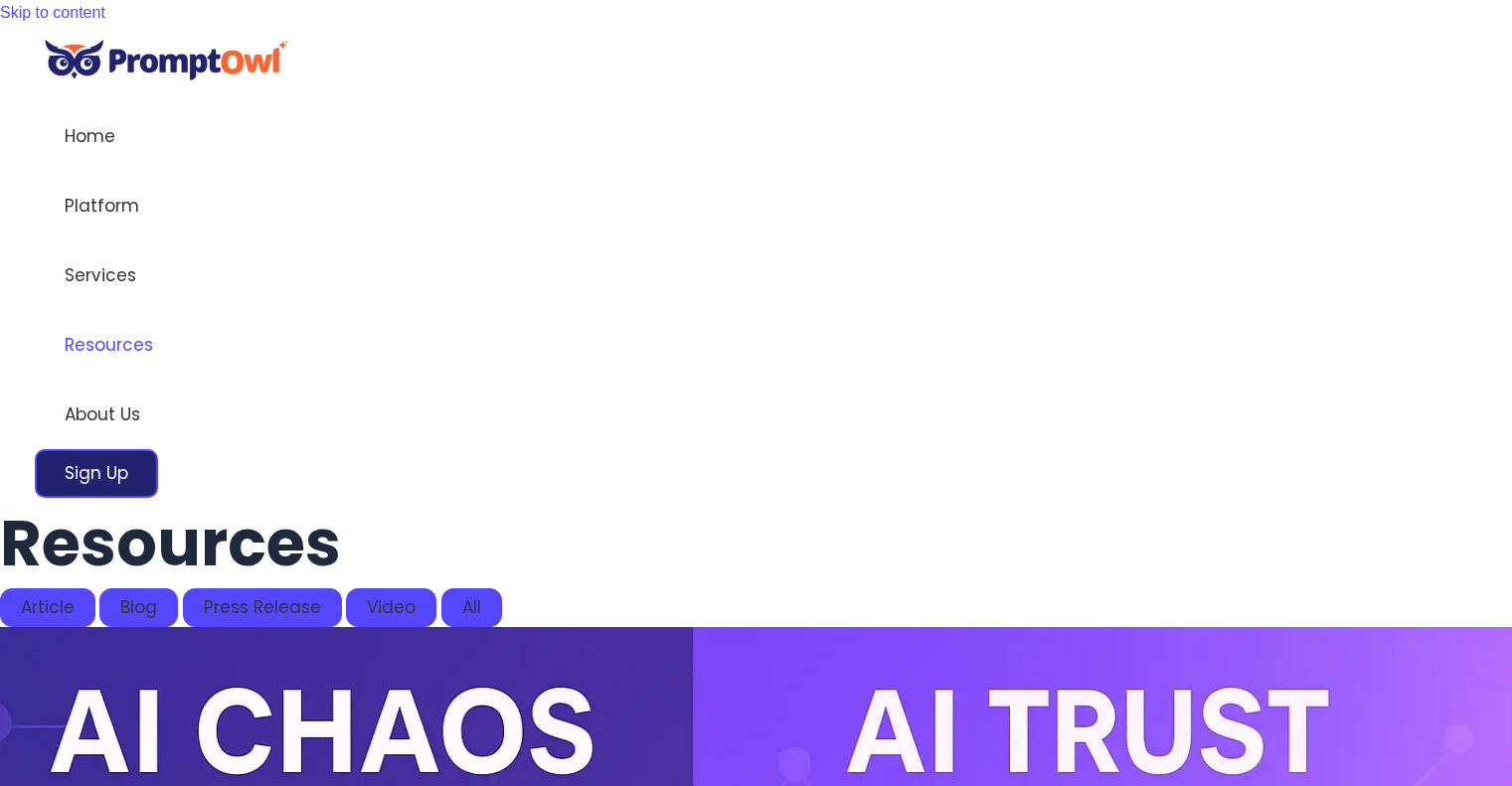 scroll, scrollTop: 0, scrollLeft: 0, axis: both 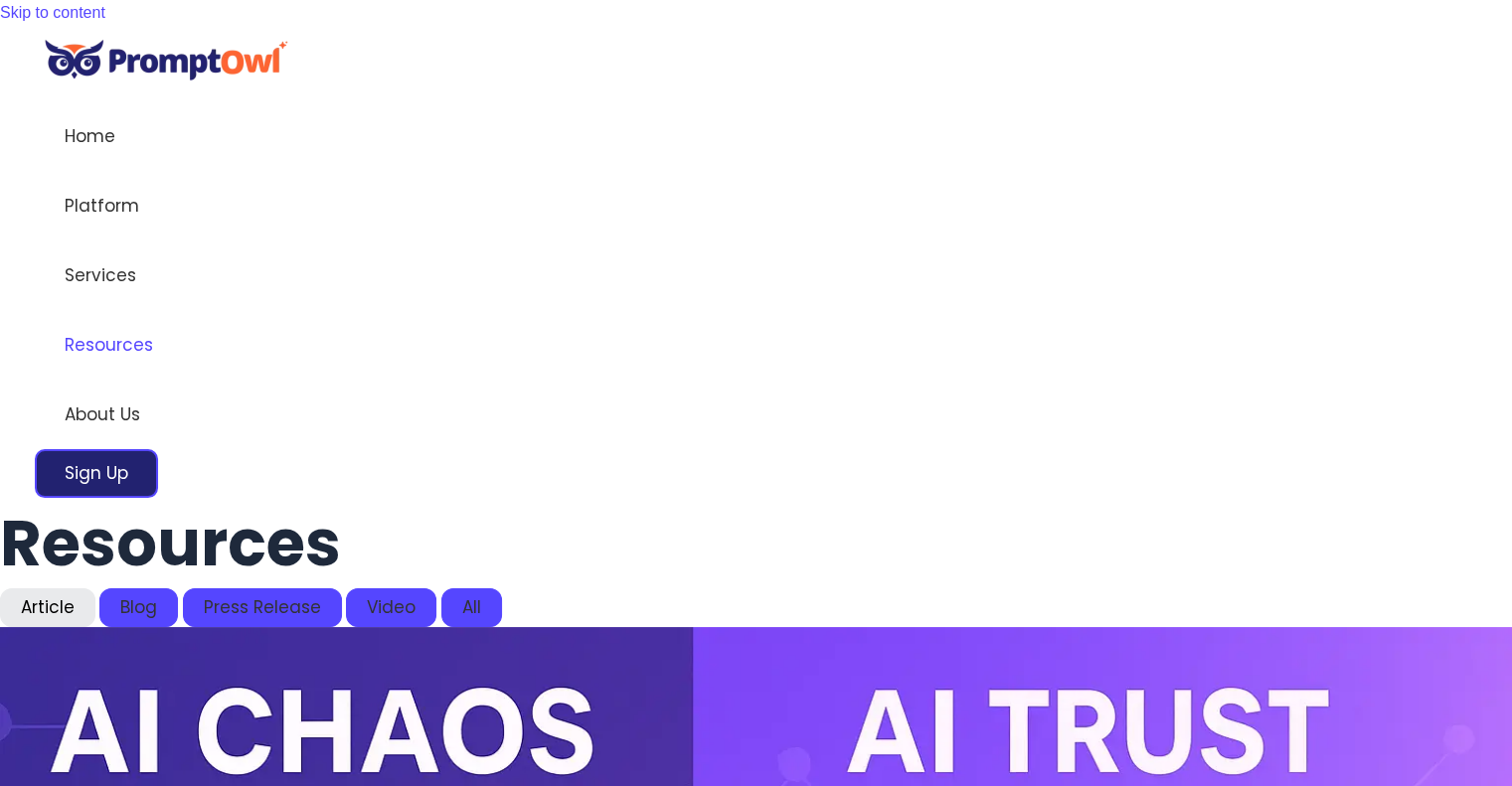 click on "Article" at bounding box center (48, 607) 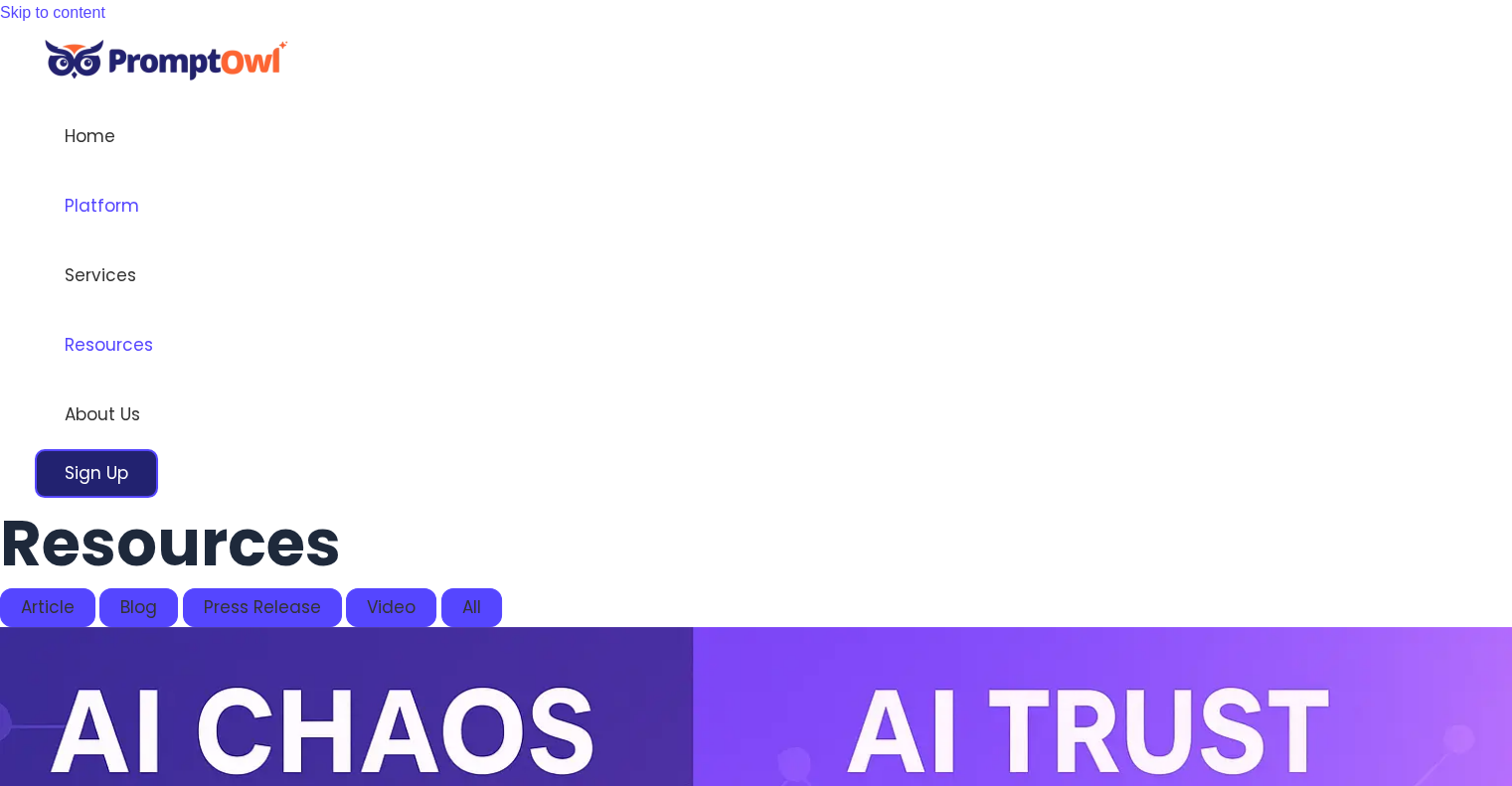 click on "Platform" at bounding box center [108, 206] 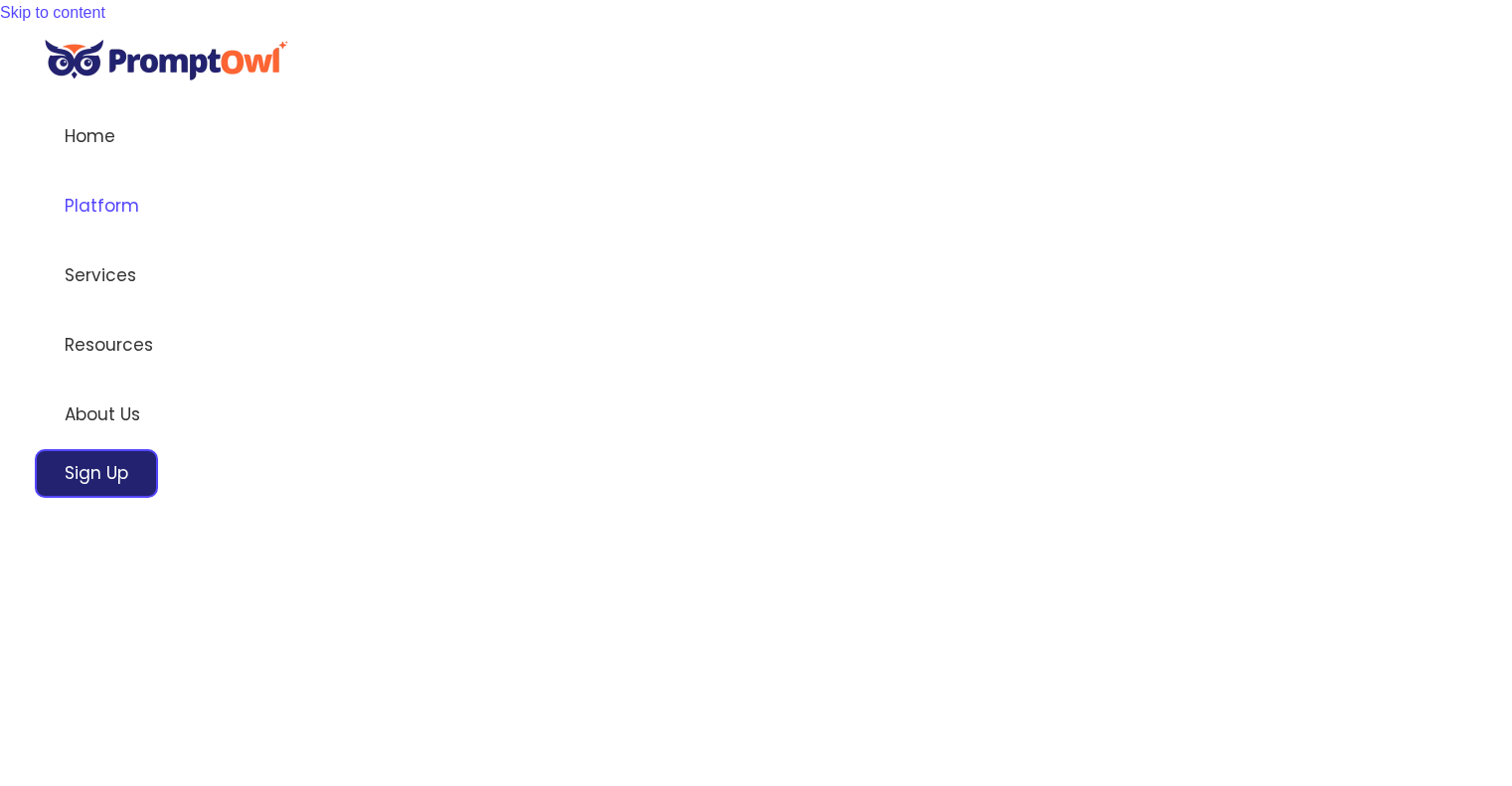 scroll, scrollTop: 0, scrollLeft: 0, axis: both 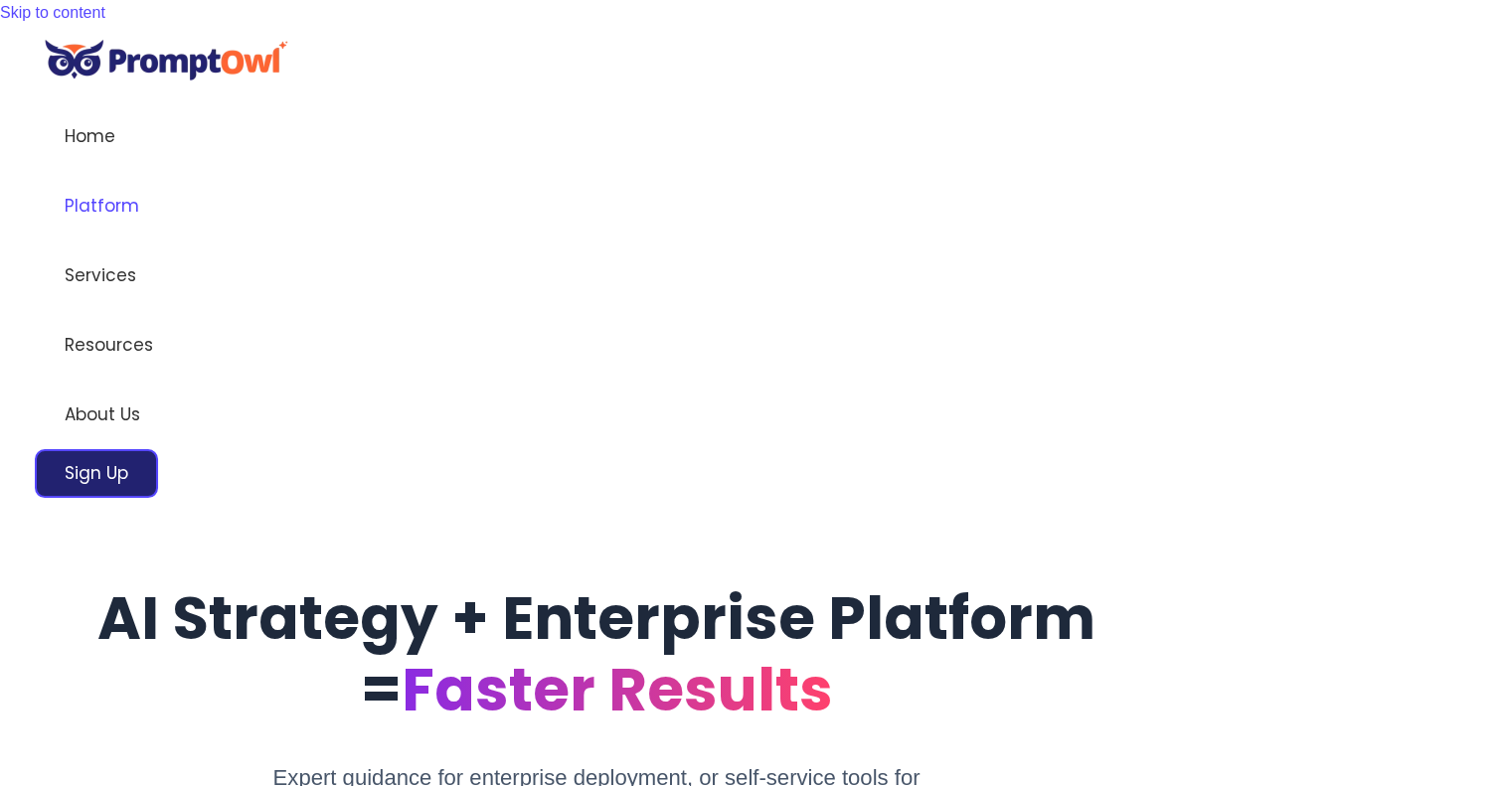 click on "Platform" at bounding box center (108, 206) 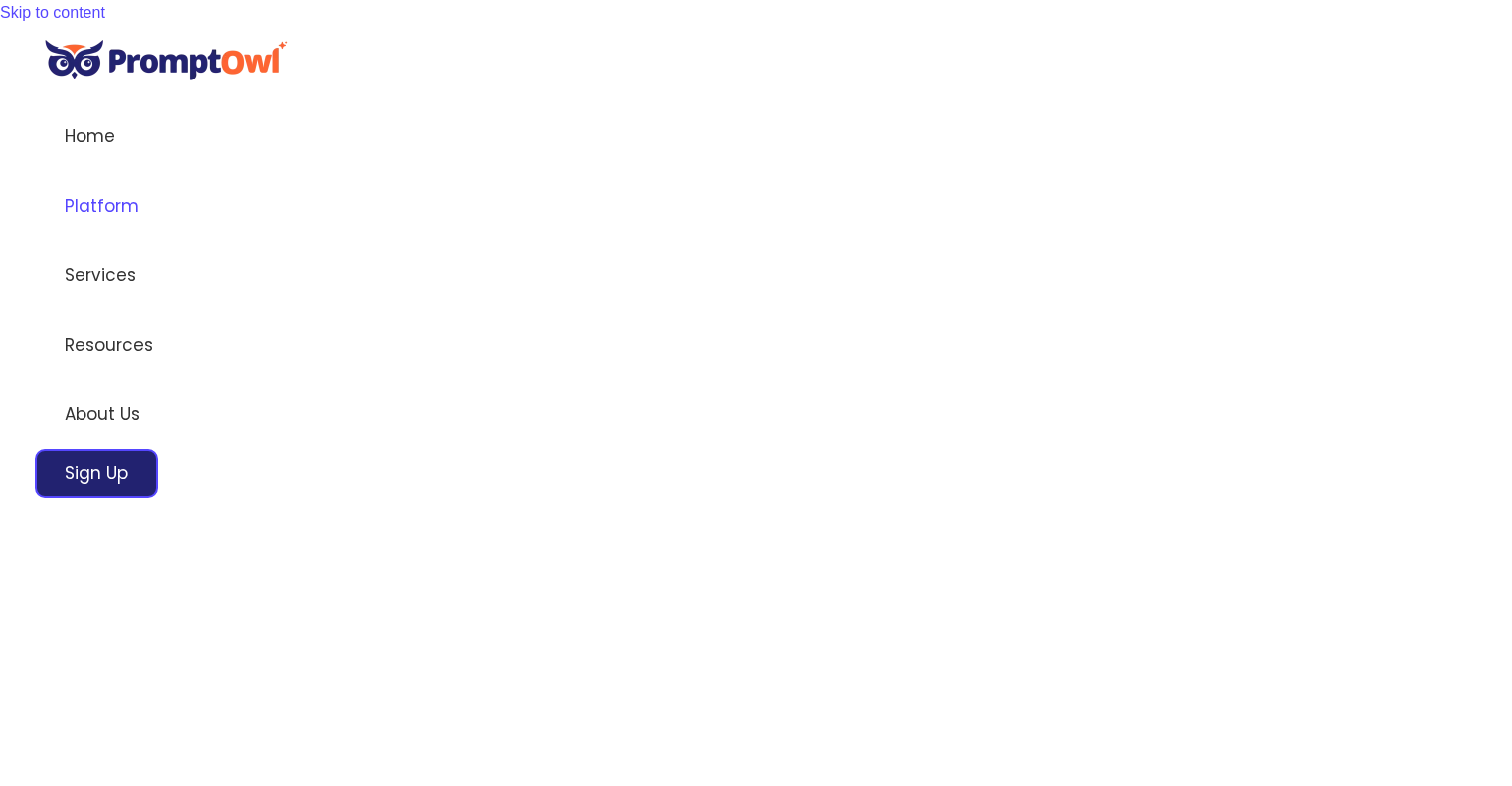 scroll, scrollTop: 0, scrollLeft: 0, axis: both 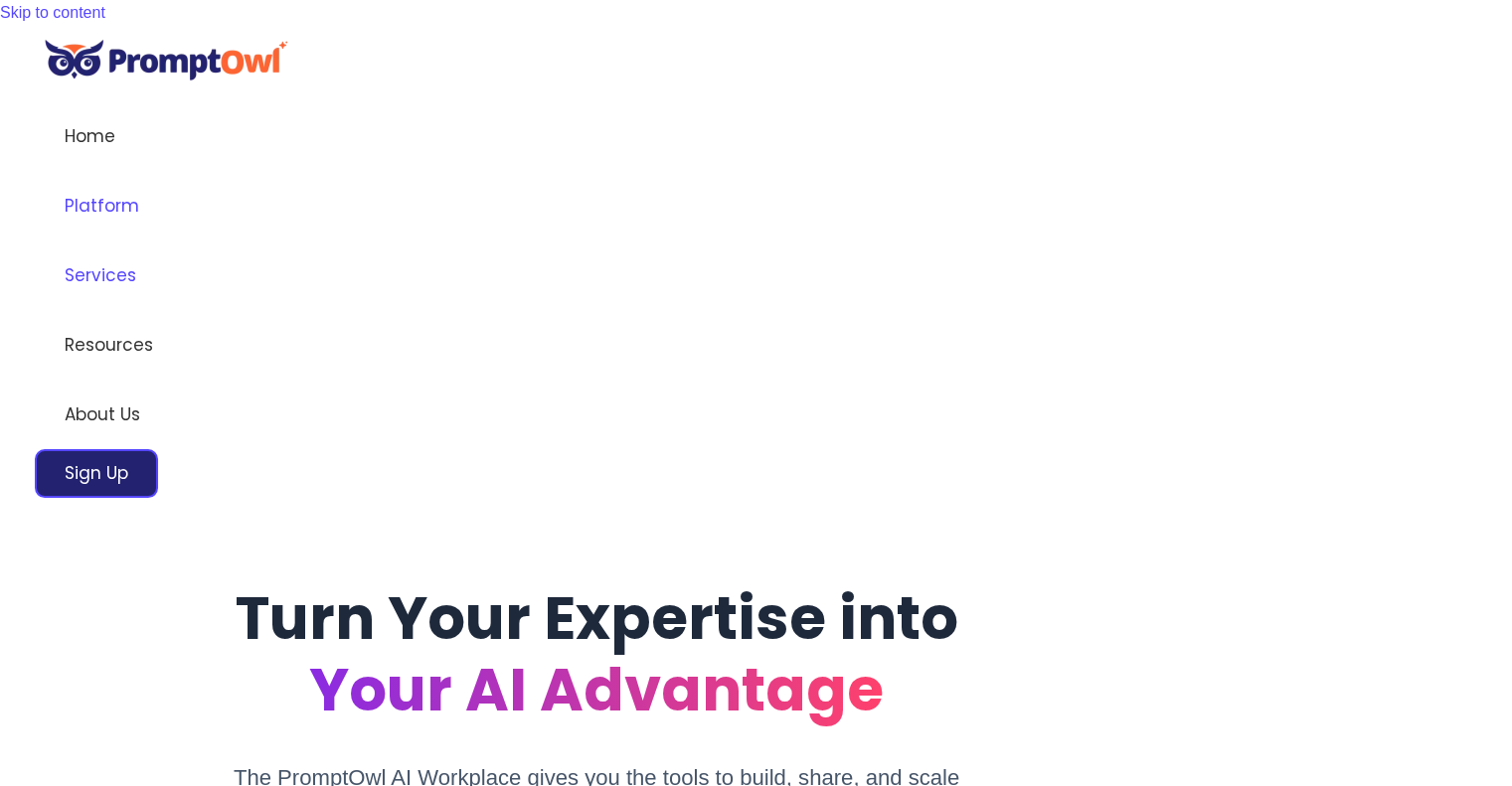 click on "Services" at bounding box center [108, 275] 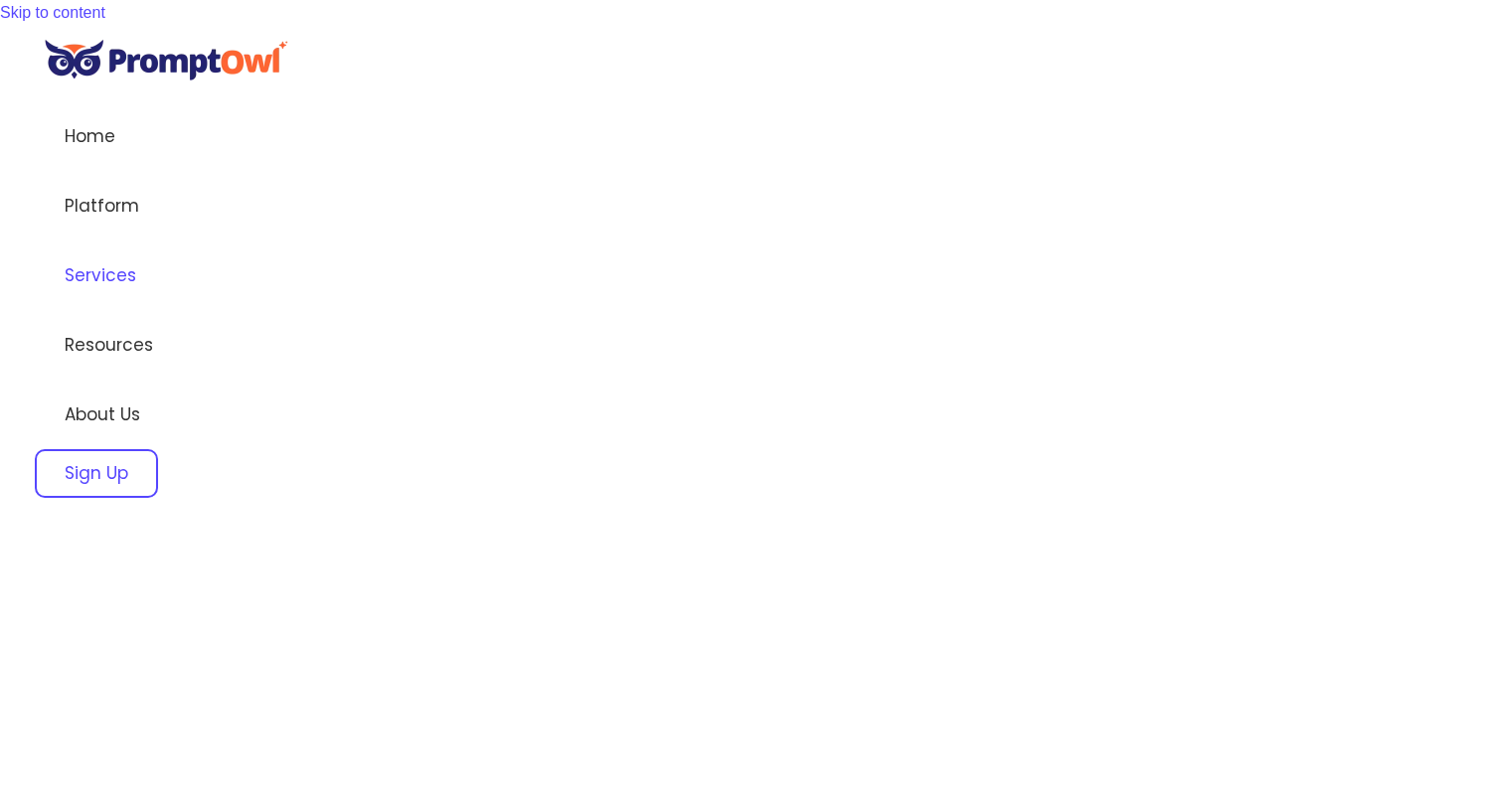 scroll, scrollTop: 0, scrollLeft: 0, axis: both 